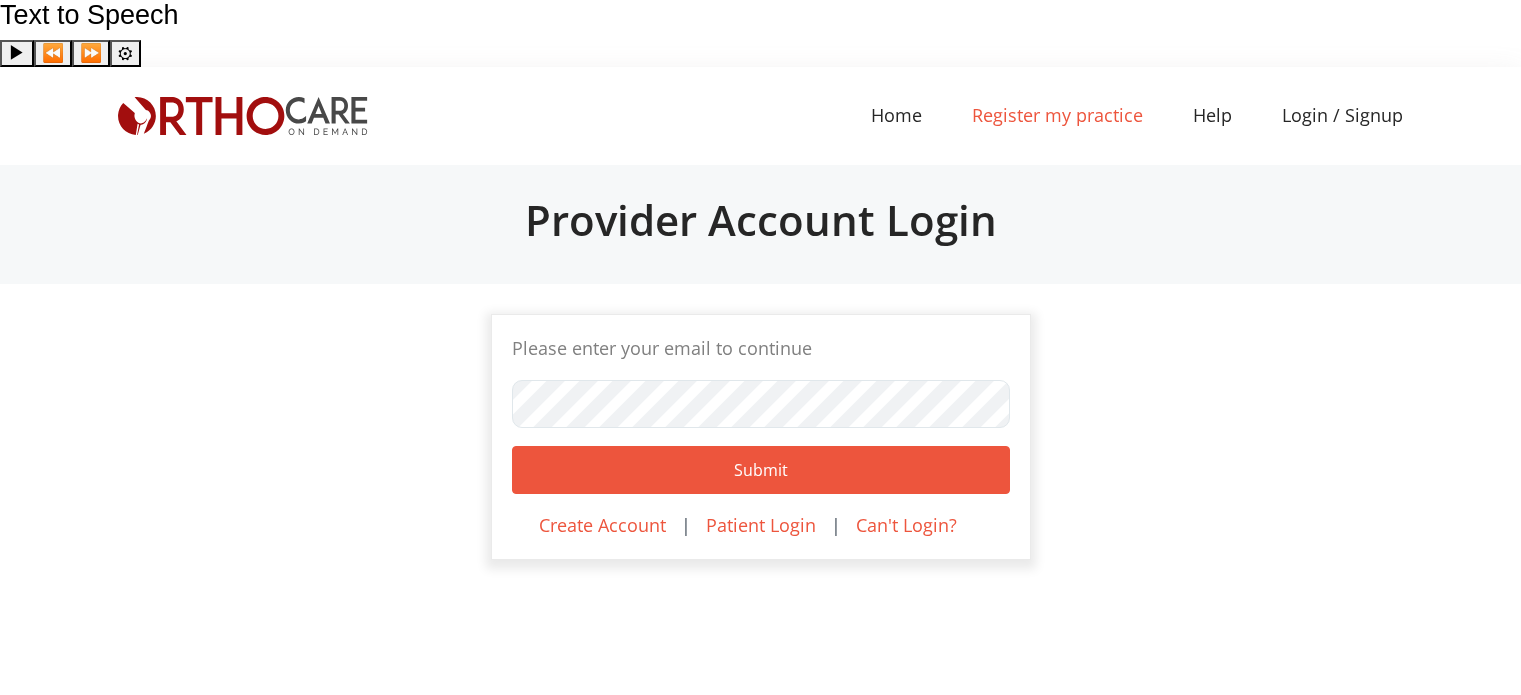 scroll, scrollTop: 0, scrollLeft: 0, axis: both 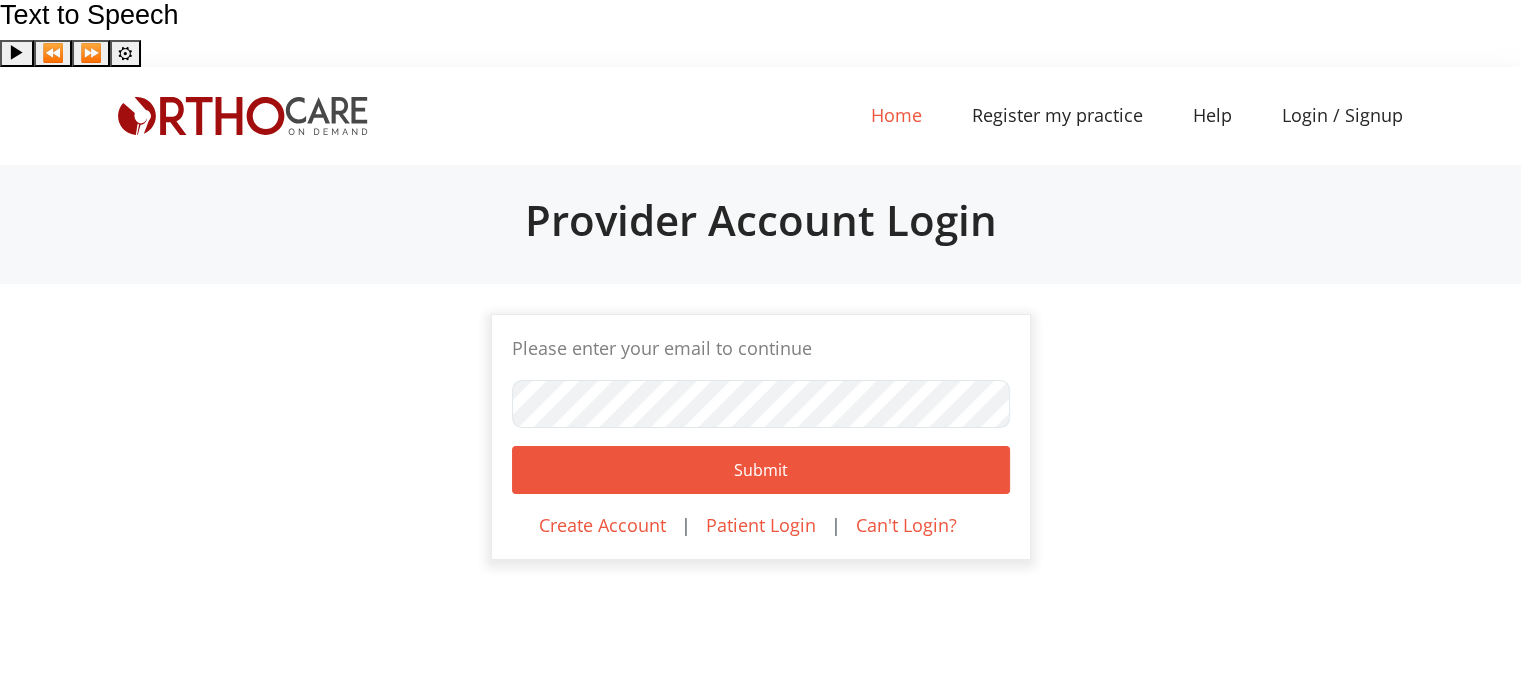 click on "Home  (current)" at bounding box center (896, 115) 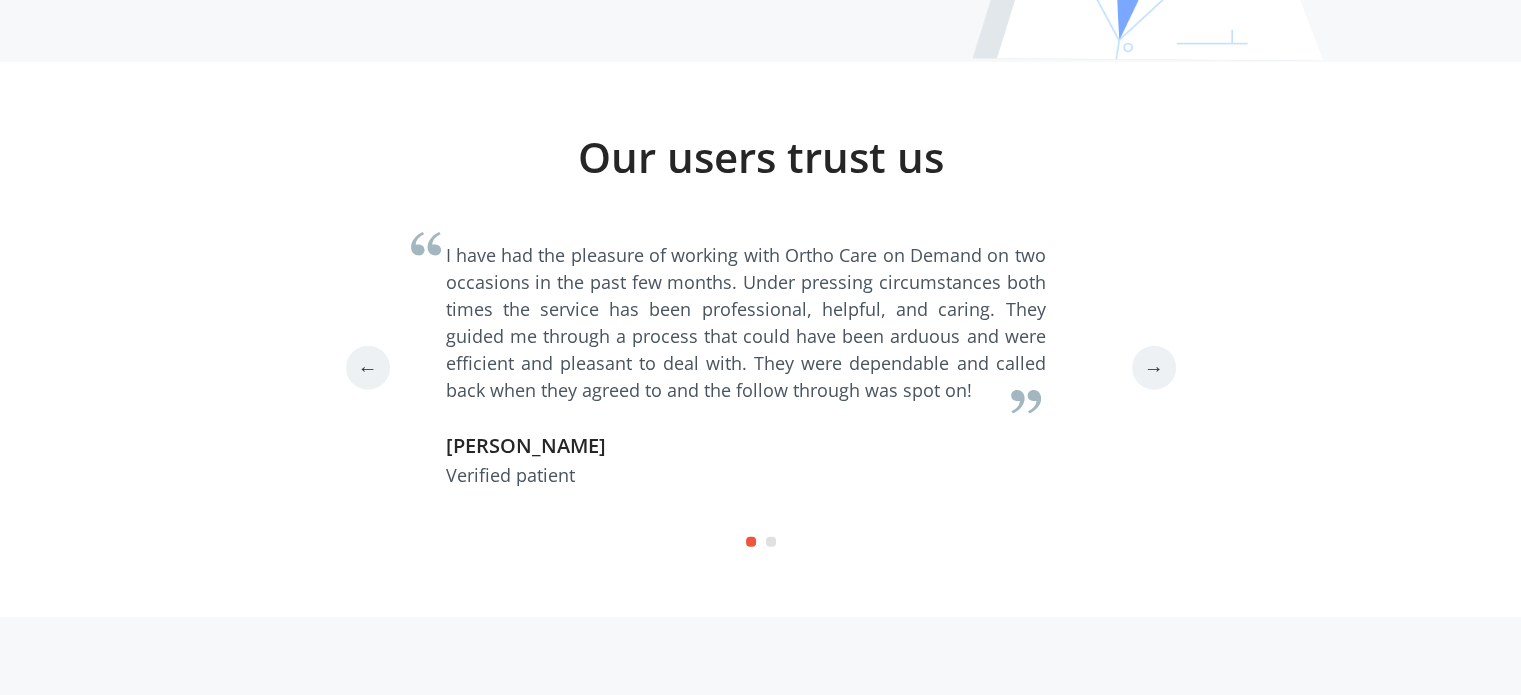 scroll, scrollTop: 5782, scrollLeft: 0, axis: vertical 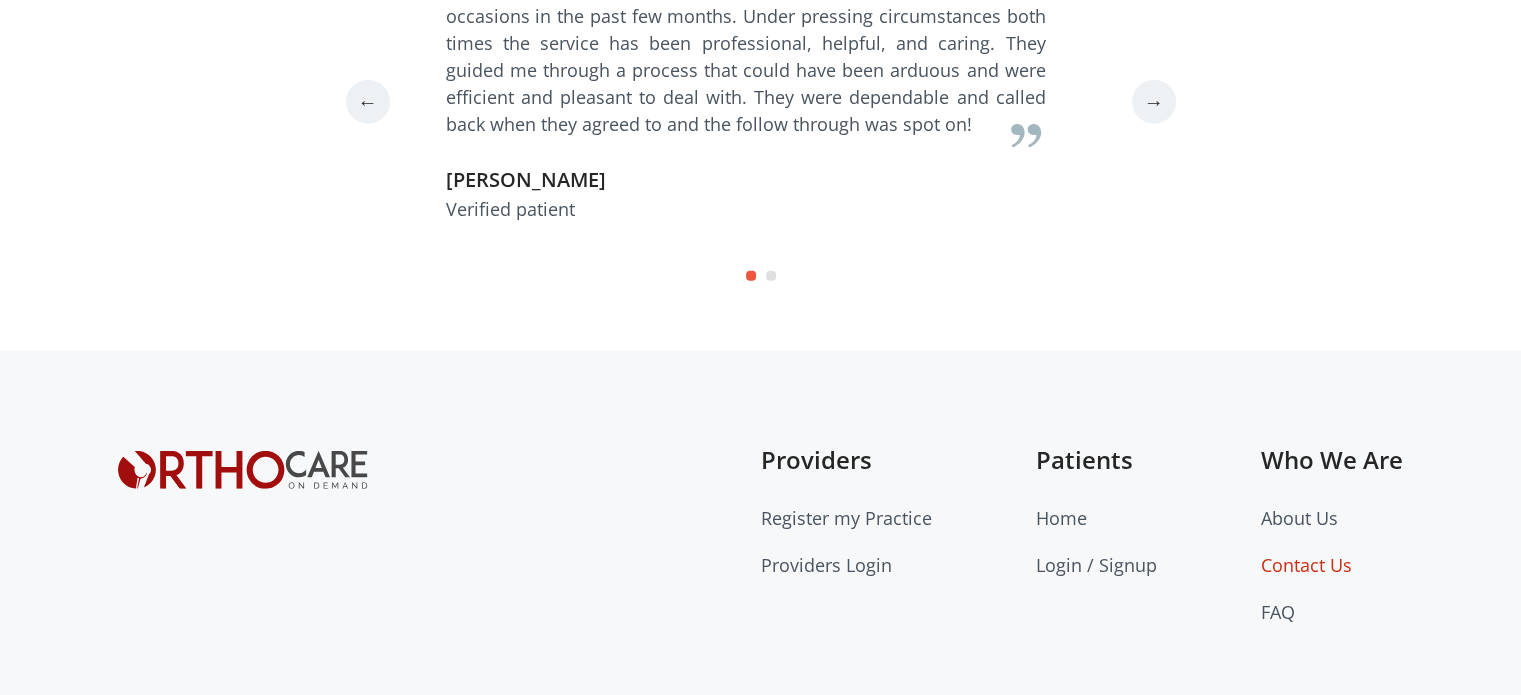 click on "Contact Us" 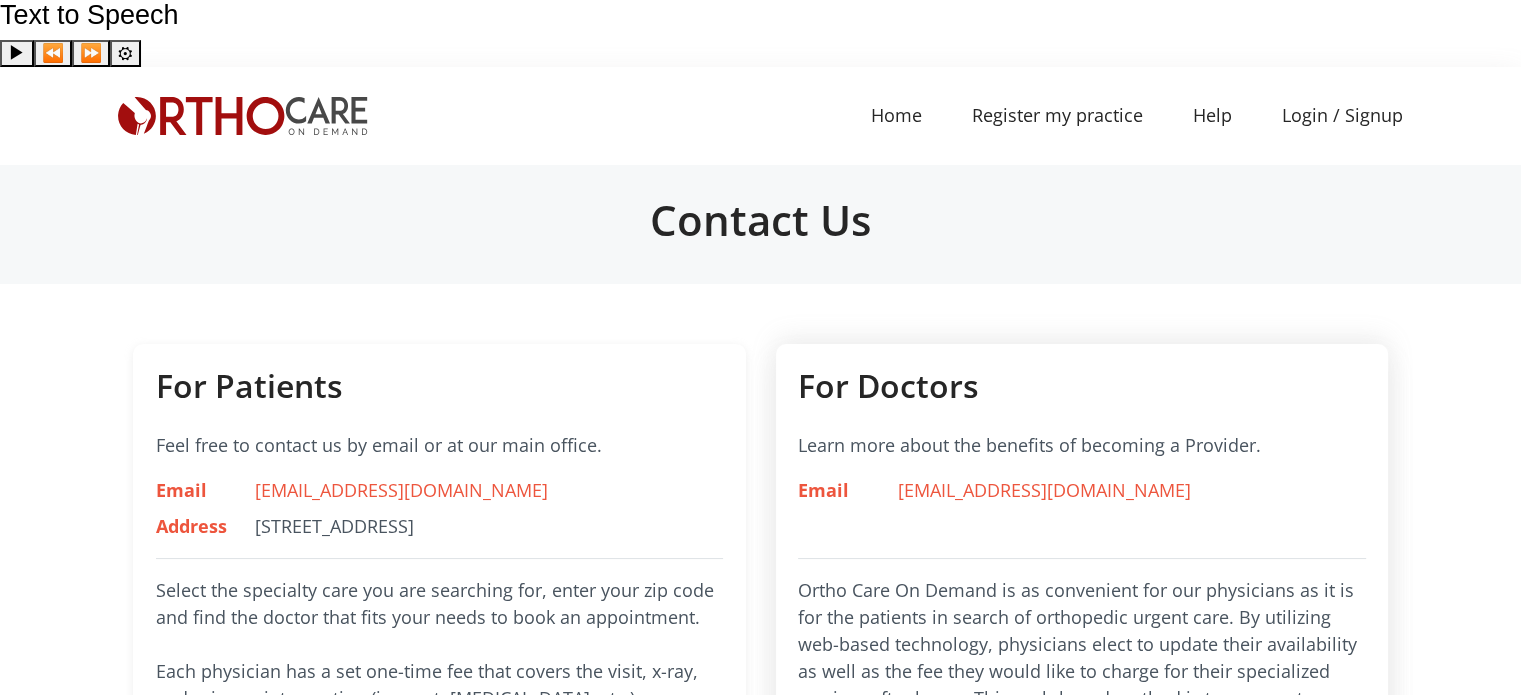scroll, scrollTop: 0, scrollLeft: 0, axis: both 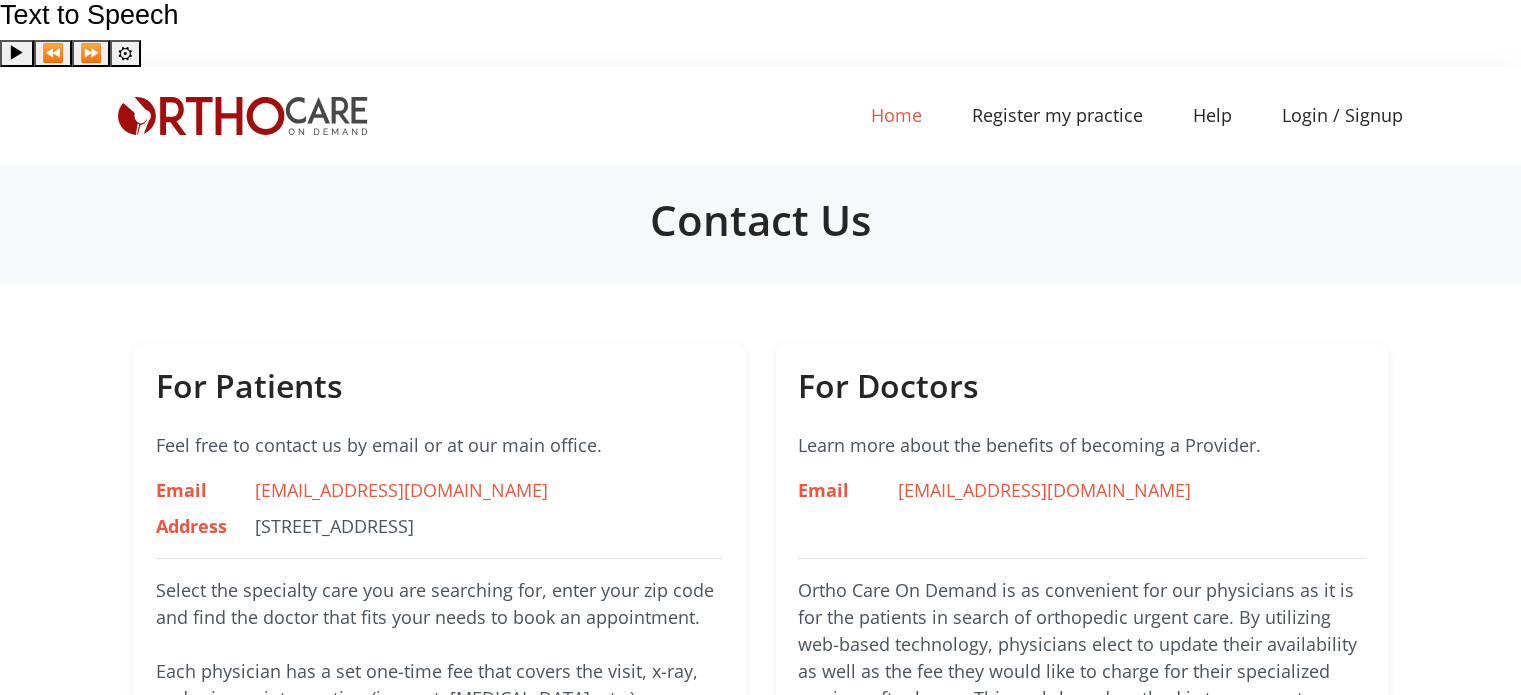 click on "Home  (current)" at bounding box center [896, 115] 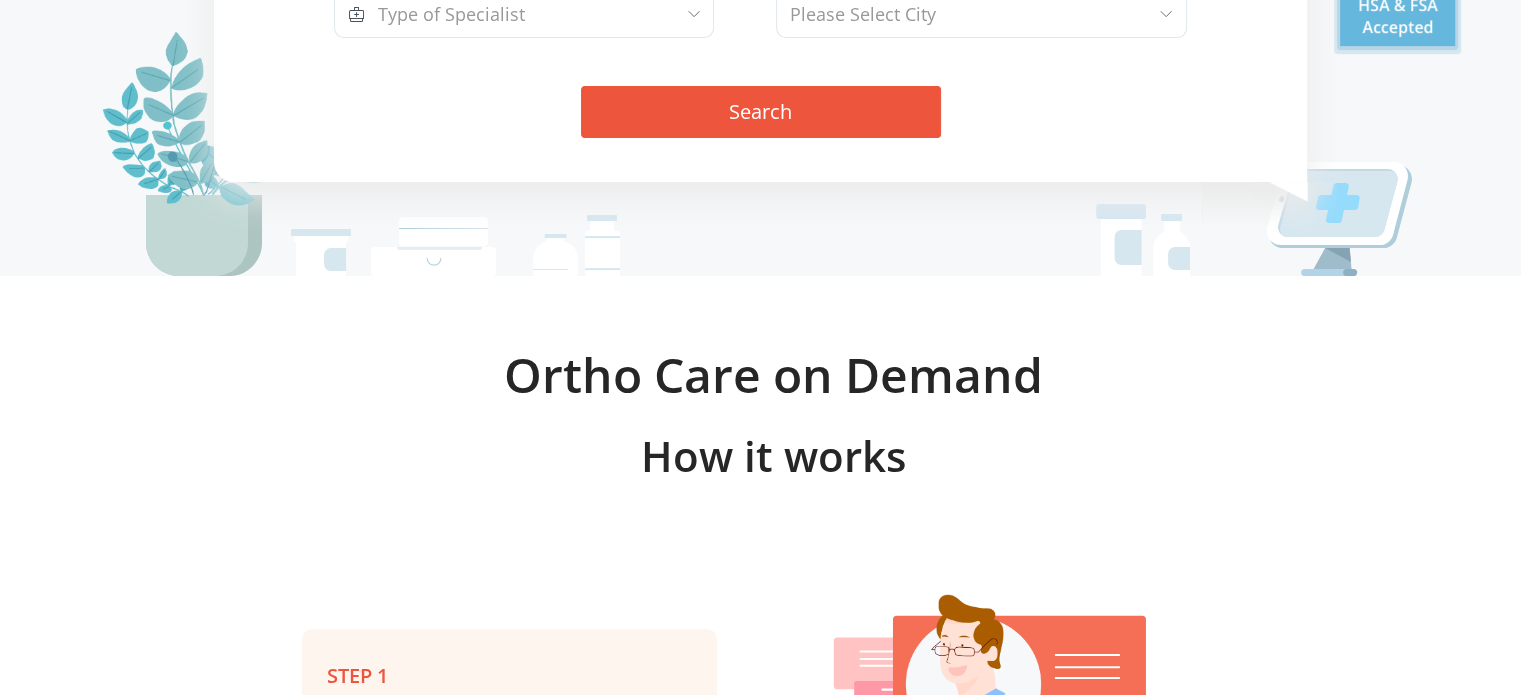 scroll, scrollTop: 0, scrollLeft: 0, axis: both 